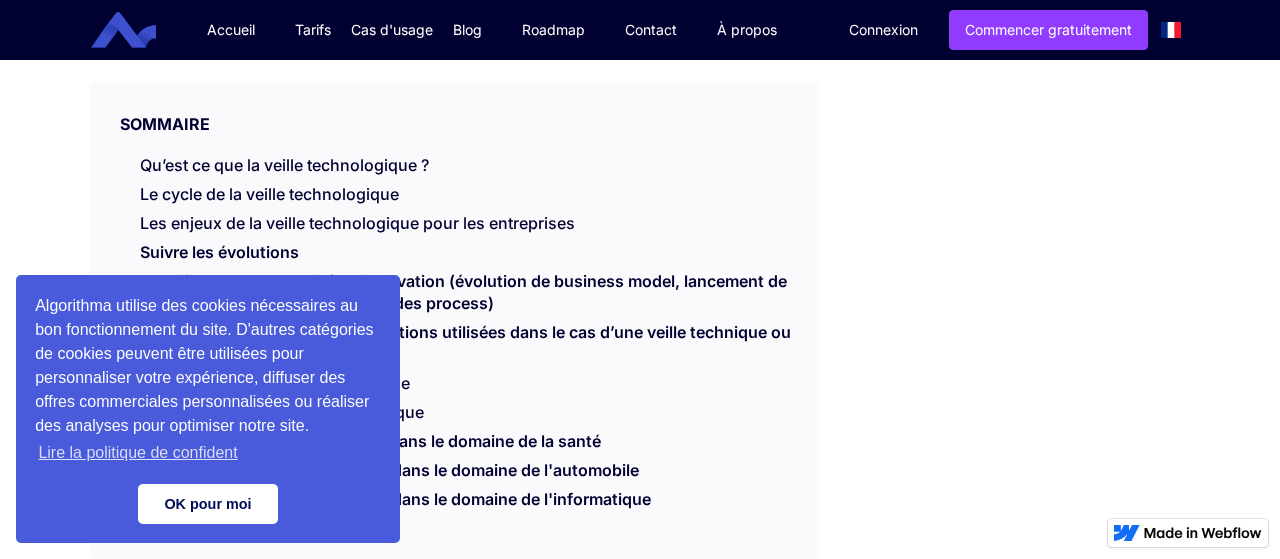 click on "OK pour moi" at bounding box center [208, 504] 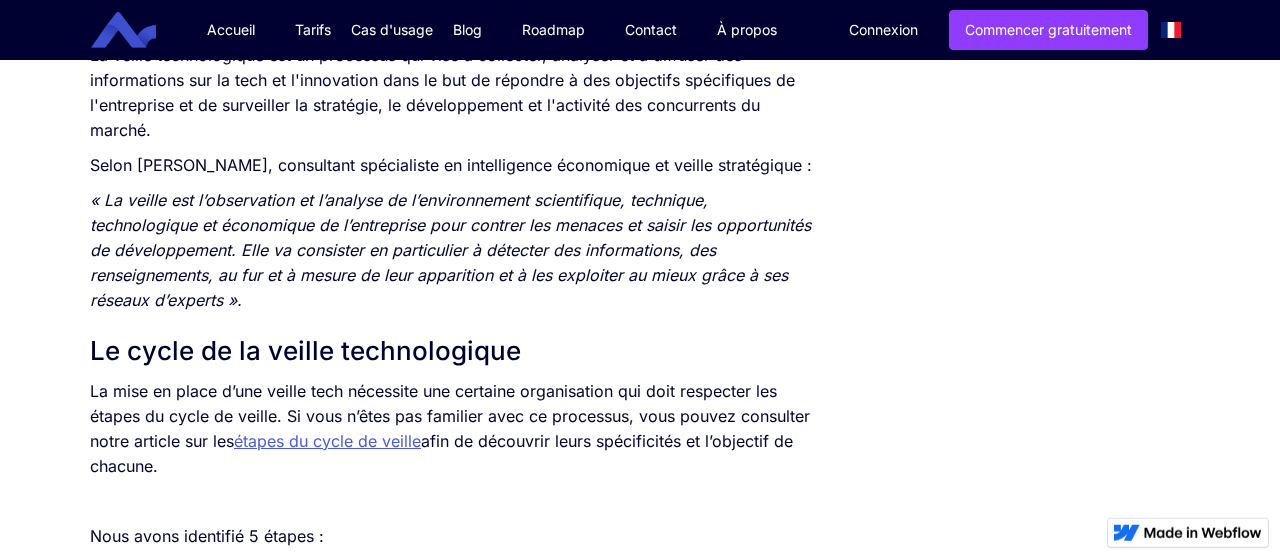 scroll, scrollTop: 1040, scrollLeft: 0, axis: vertical 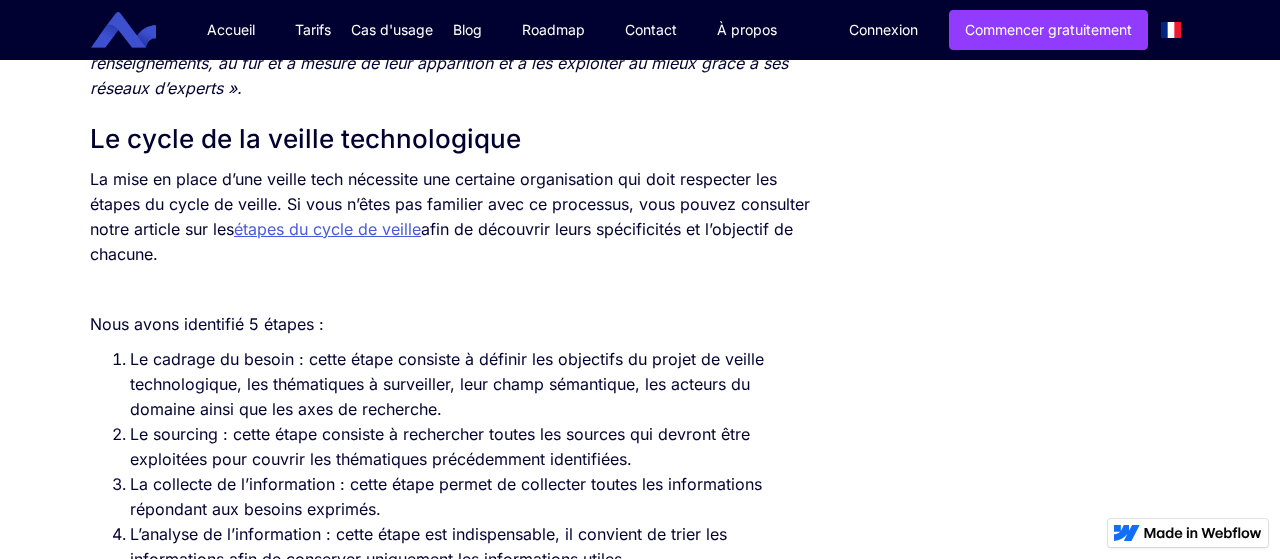 click on "étapes du cycle de veille" at bounding box center (327, 229) 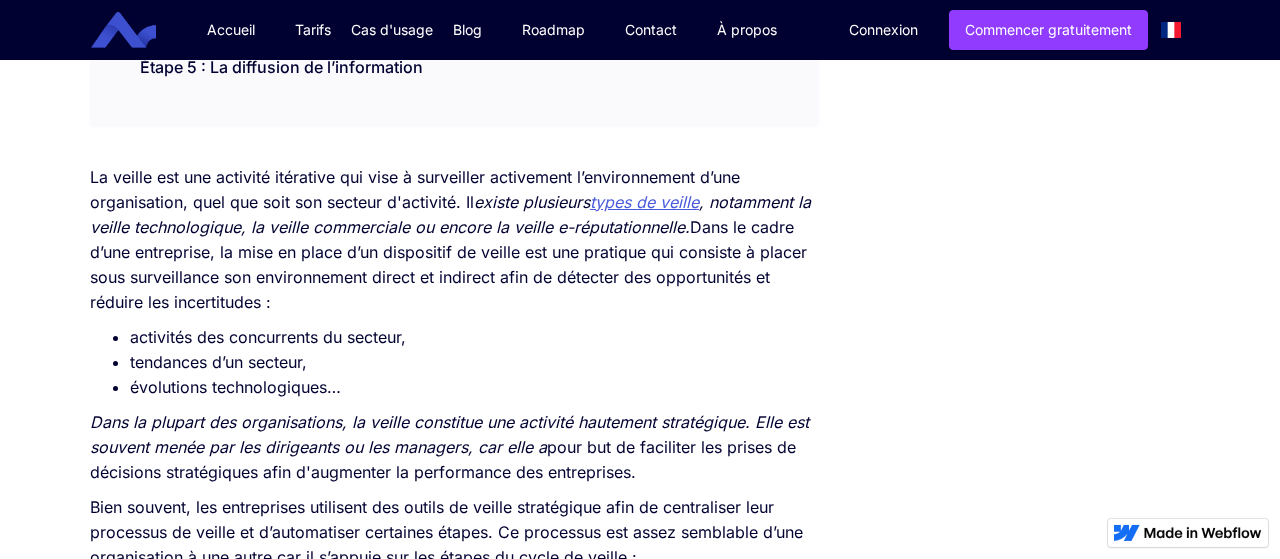 scroll, scrollTop: 624, scrollLeft: 0, axis: vertical 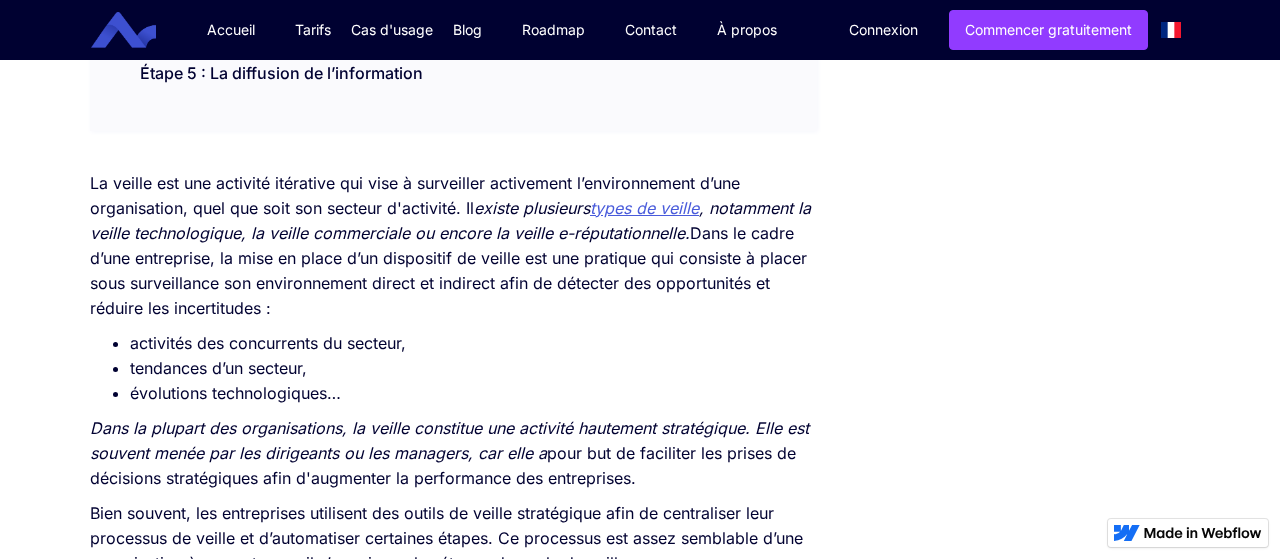 click on "types de veille" at bounding box center (644, 208) 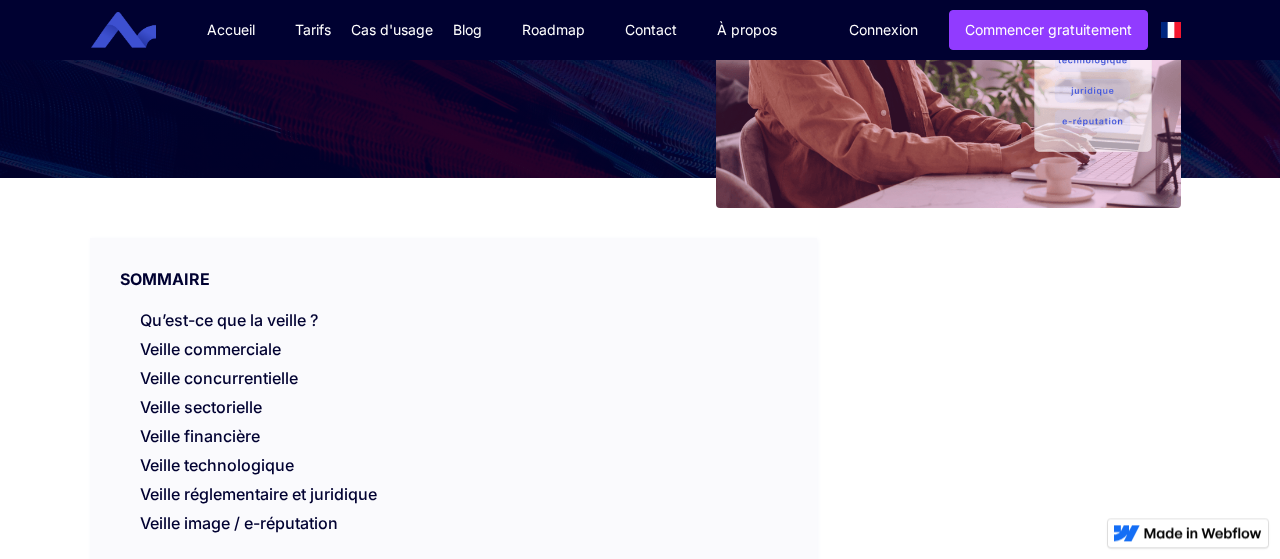 scroll, scrollTop: 312, scrollLeft: 0, axis: vertical 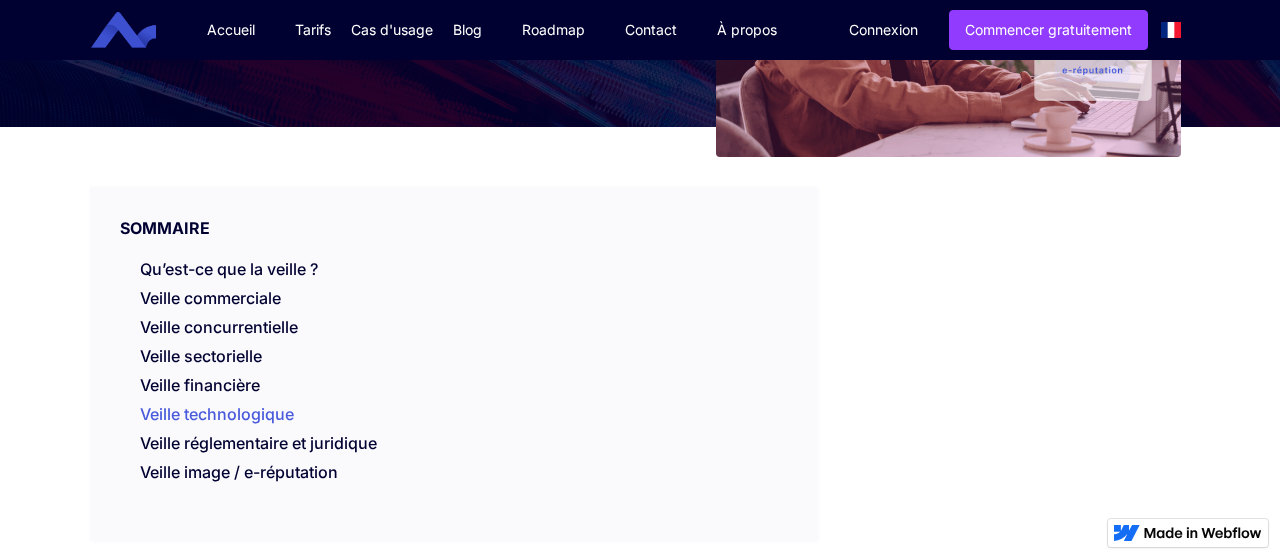 click on "Veille technologique" at bounding box center [217, 419] 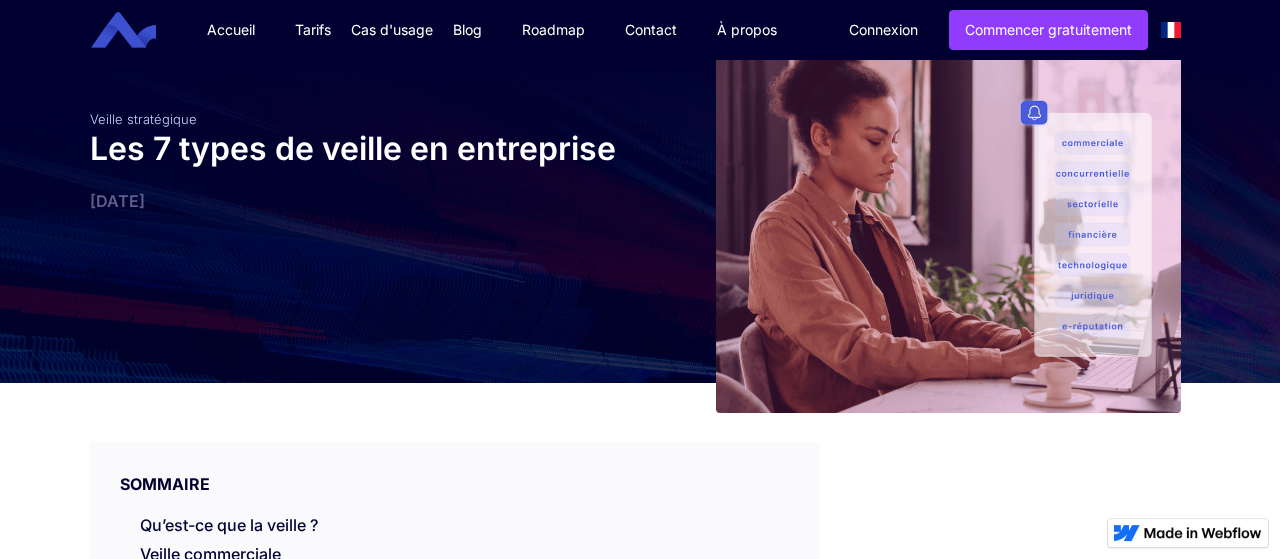 scroll, scrollTop: 0, scrollLeft: 0, axis: both 